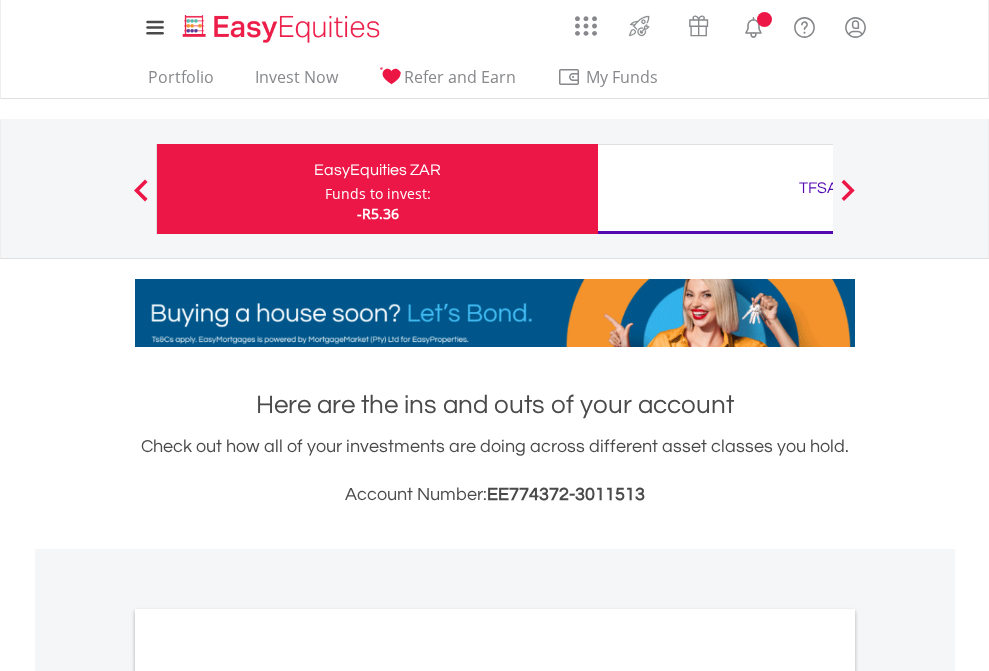 scroll, scrollTop: 0, scrollLeft: 0, axis: both 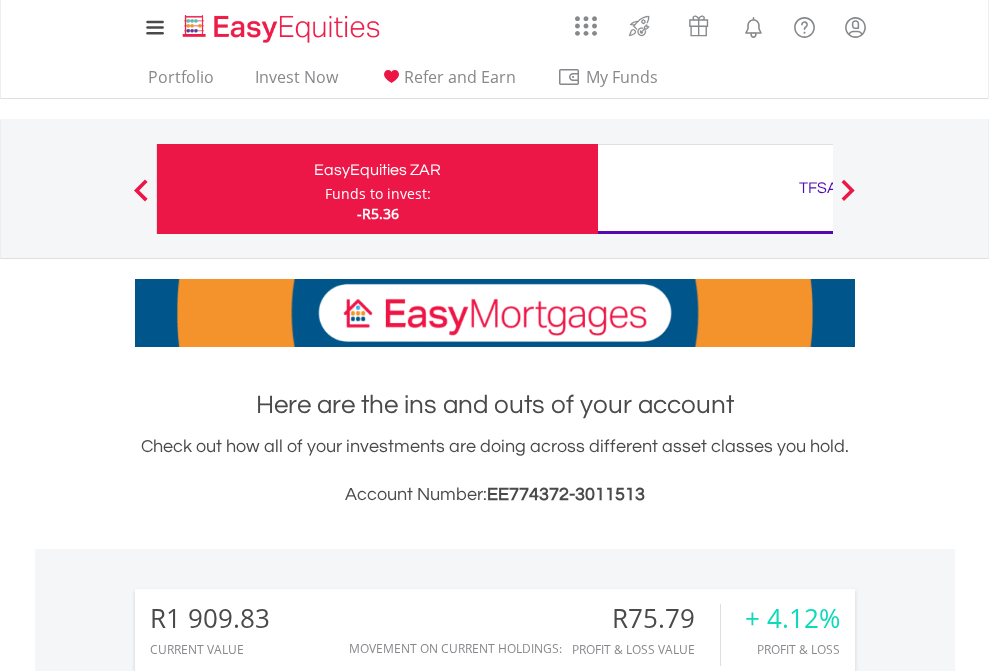 click on "Funds to invest:" at bounding box center [378, 194] 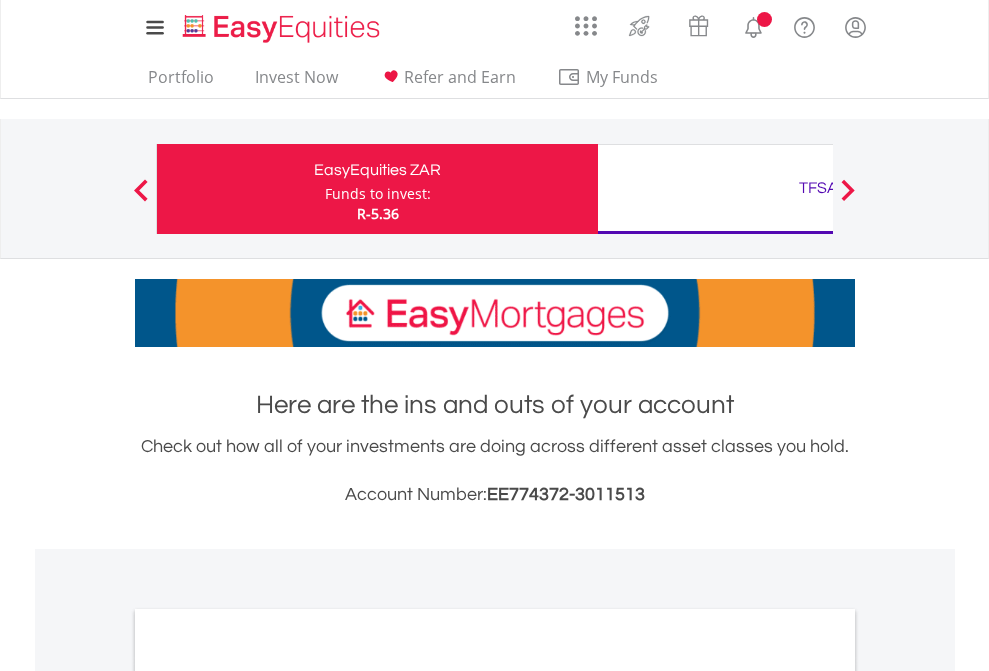 scroll, scrollTop: 0, scrollLeft: 0, axis: both 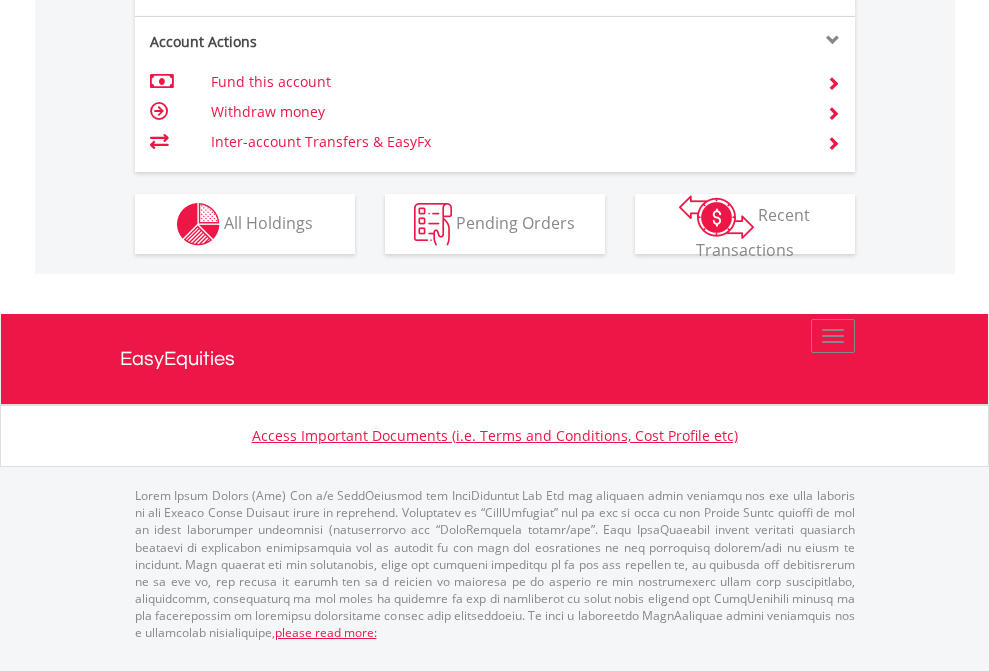 click on "Investment types" at bounding box center (706, -337) 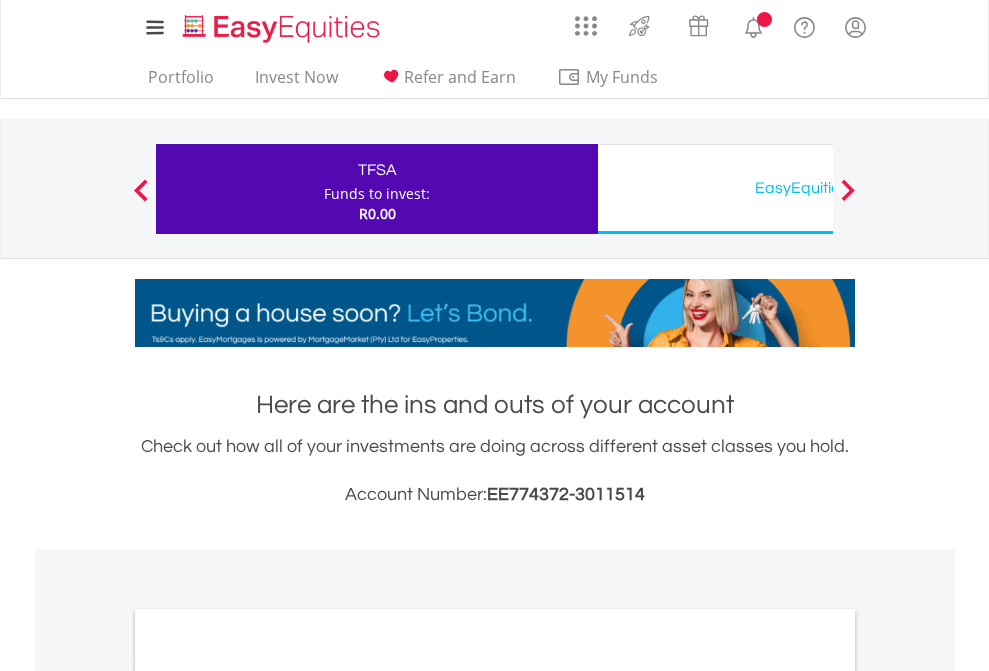 scroll, scrollTop: 0, scrollLeft: 0, axis: both 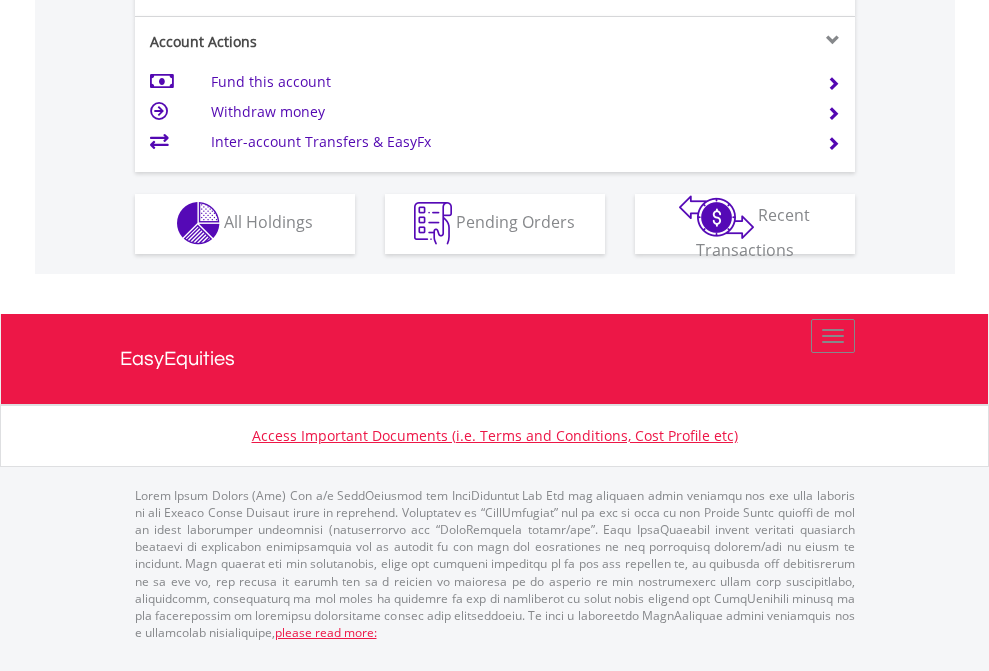 click on "Investment types" at bounding box center [706, -353] 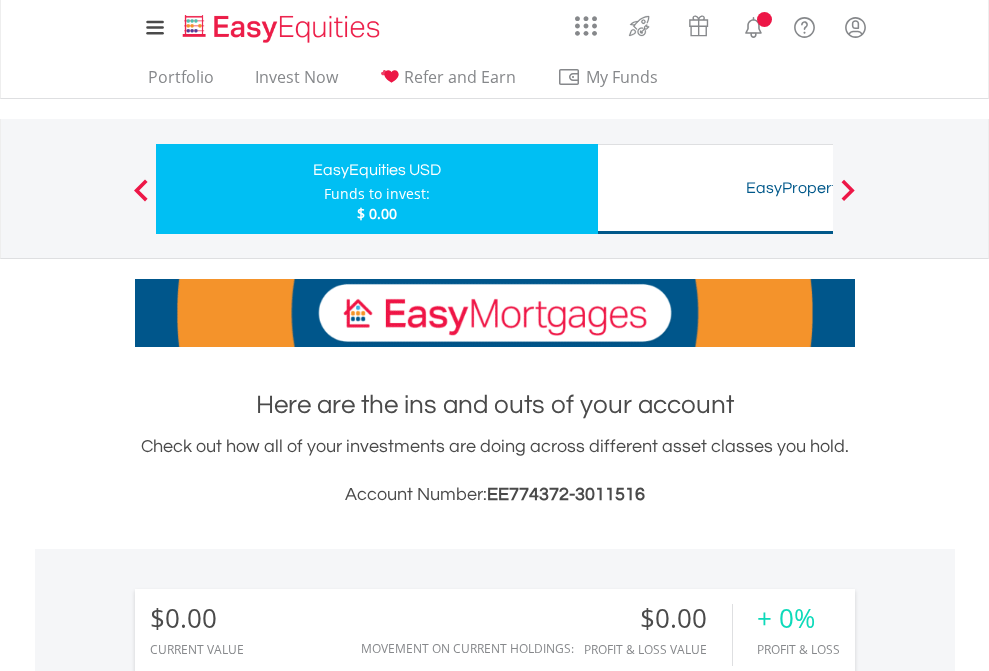 scroll, scrollTop: 0, scrollLeft: 0, axis: both 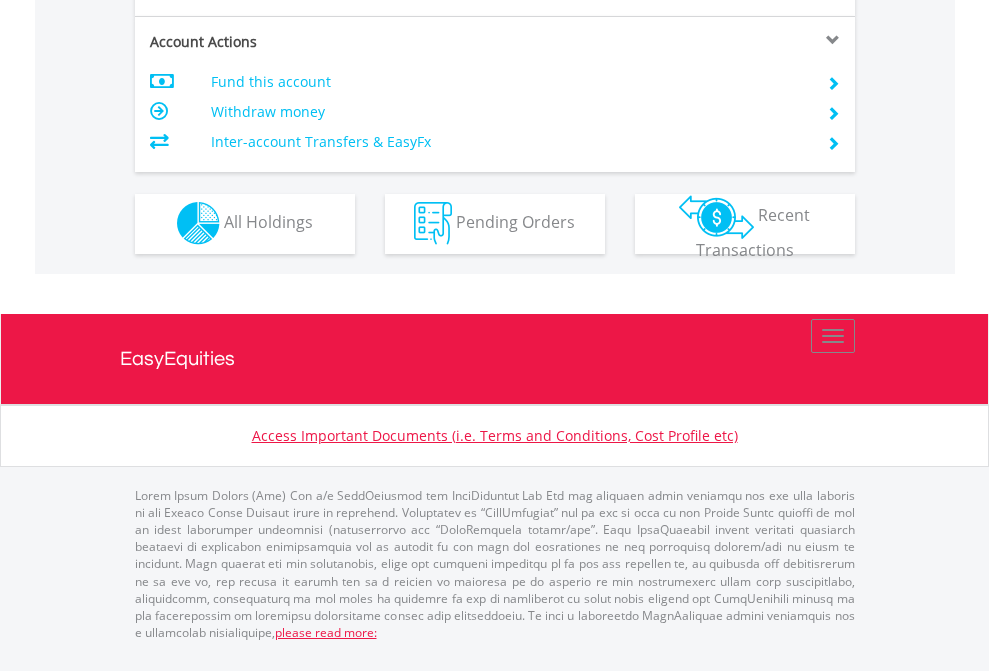 click on "Investment types" at bounding box center (706, -353) 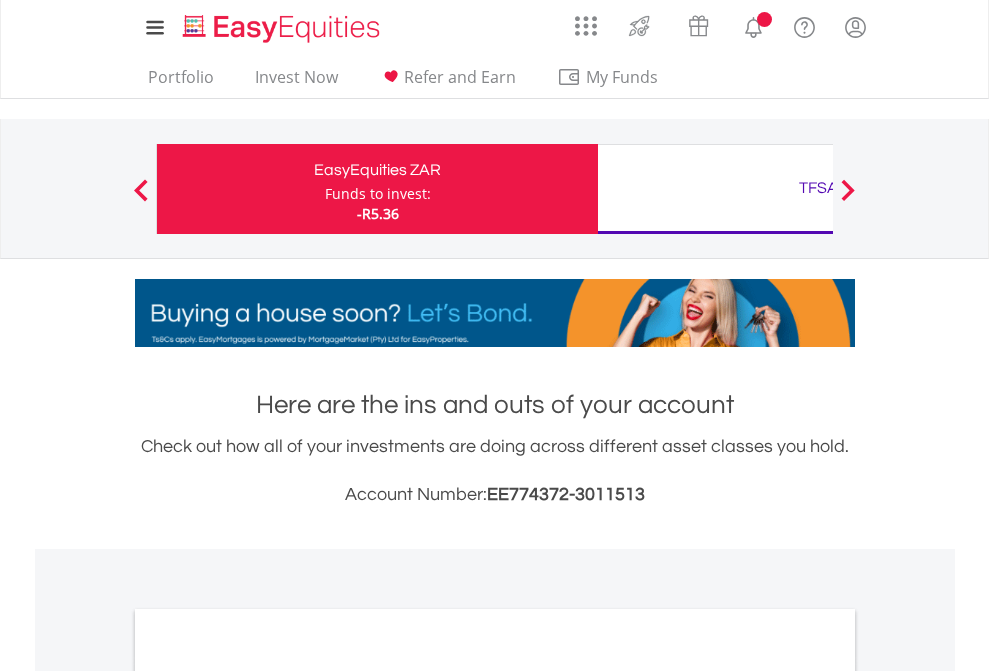 scroll, scrollTop: 0, scrollLeft: 0, axis: both 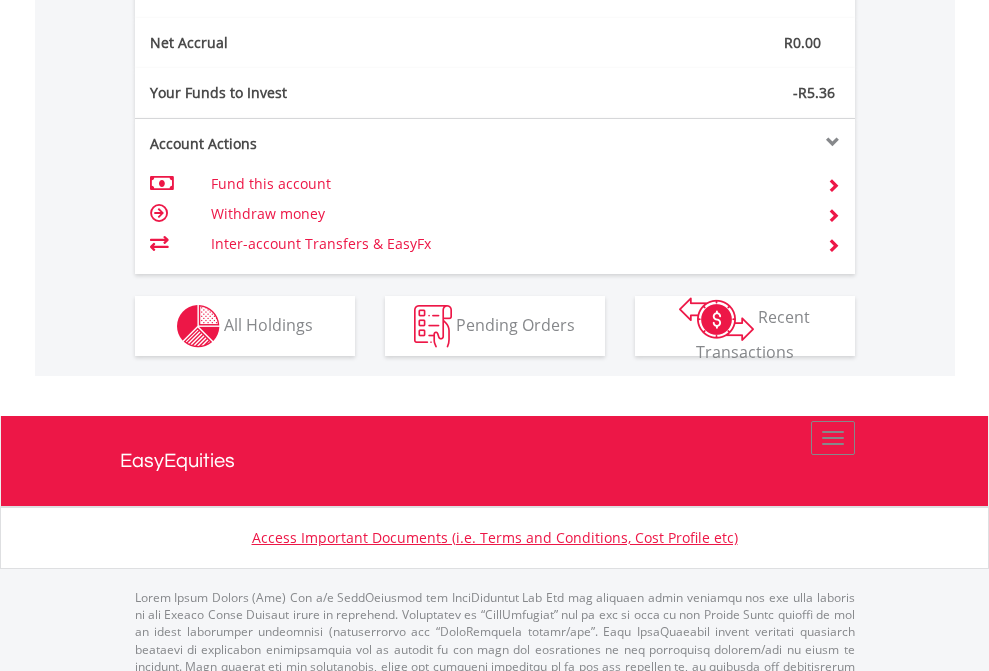 click on "TFSA" at bounding box center [818, -1014] 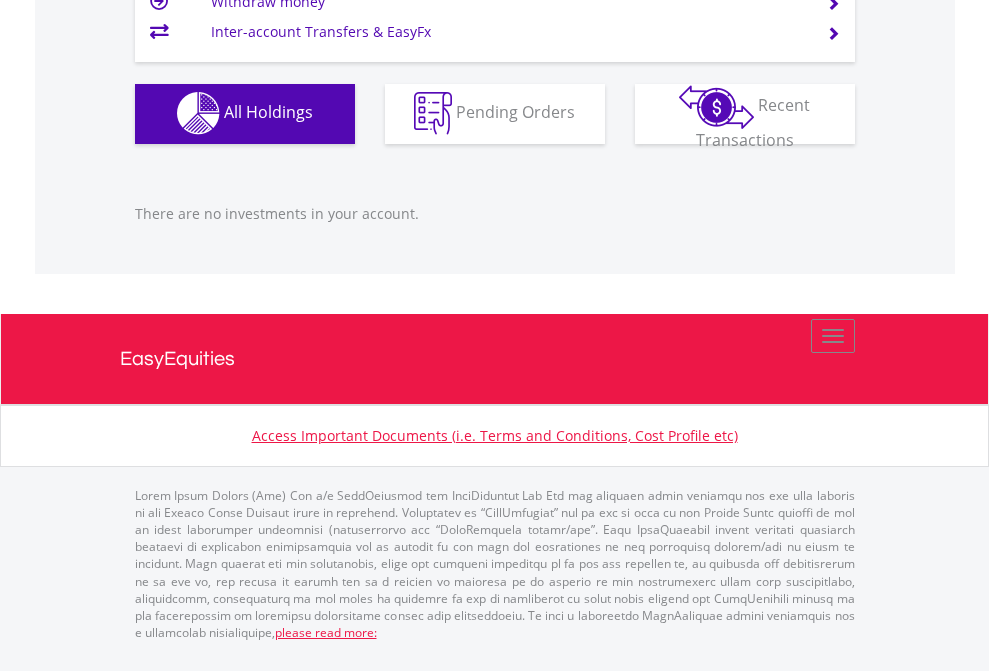 scroll, scrollTop: 1980, scrollLeft: 0, axis: vertical 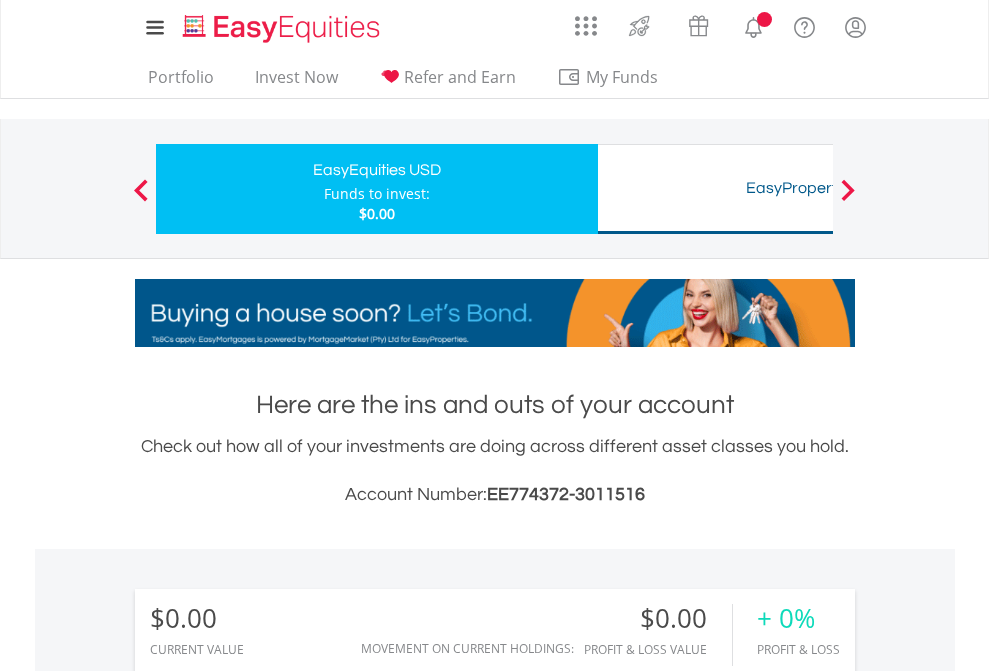 click on "All Holdings" at bounding box center (268, 1442) 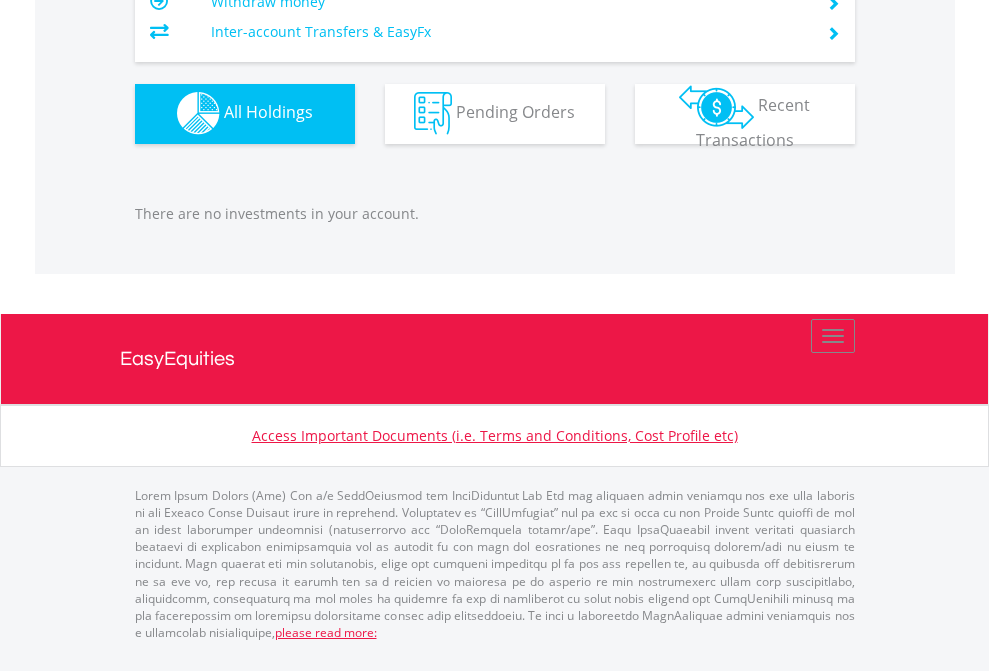 scroll, scrollTop: 1980, scrollLeft: 0, axis: vertical 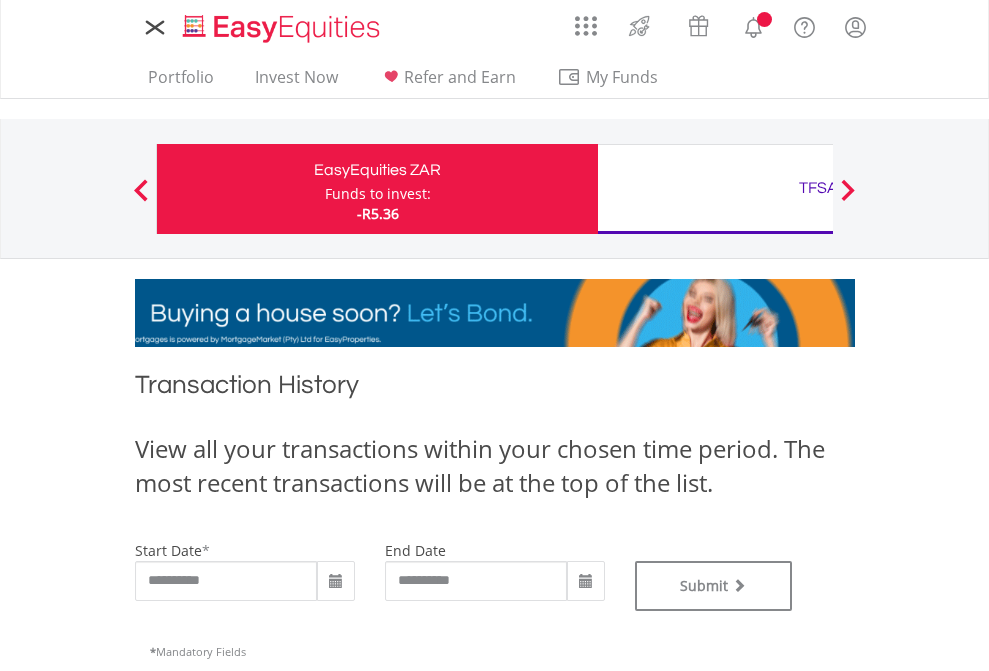 type on "**********" 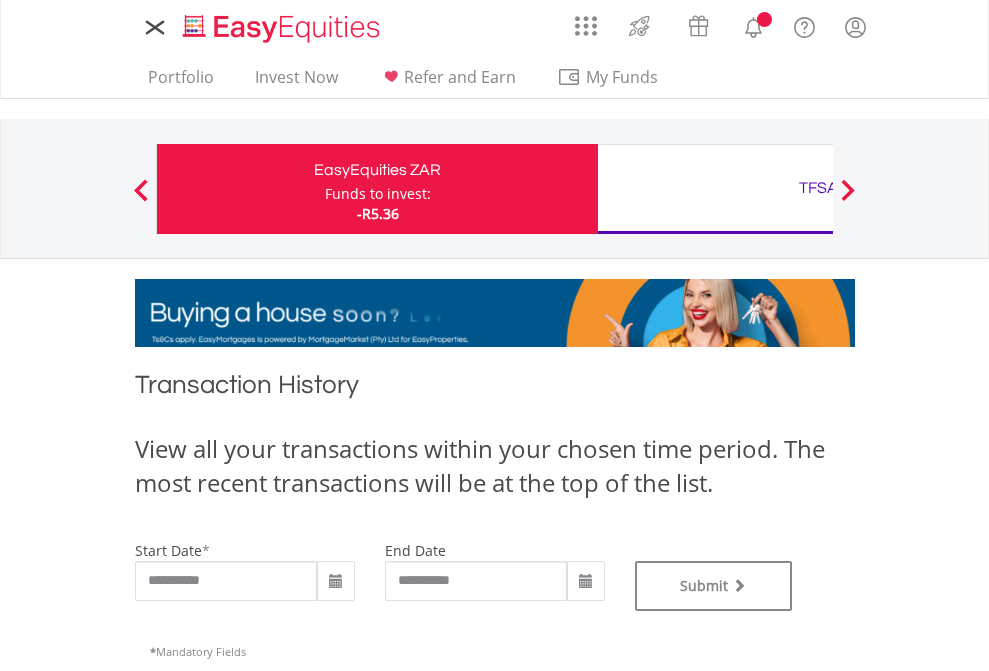 type on "**********" 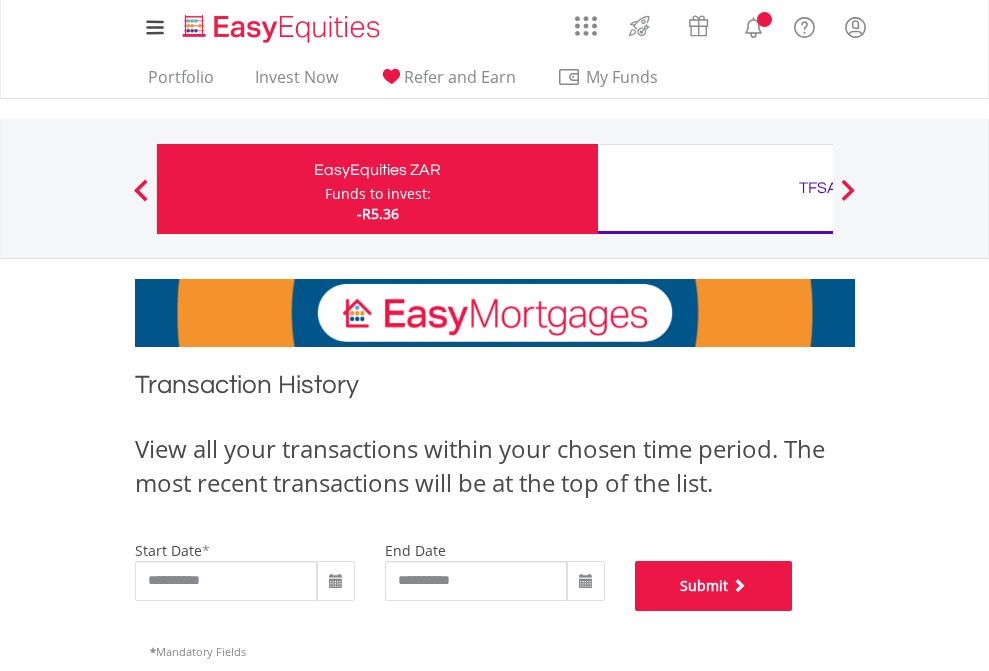 click on "Submit" at bounding box center [714, 586] 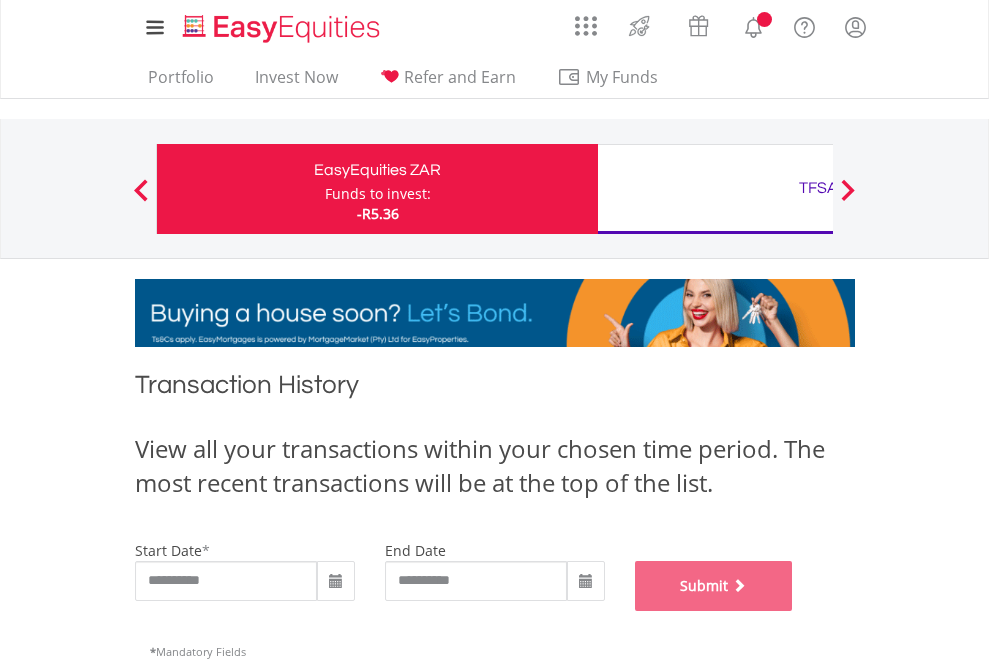 scroll, scrollTop: 811, scrollLeft: 0, axis: vertical 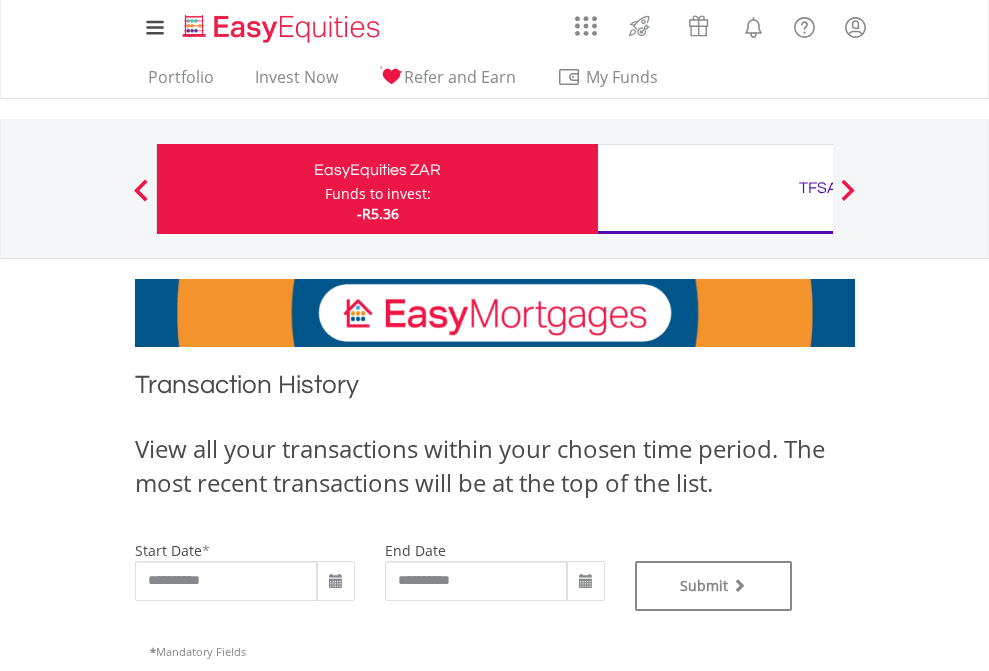click on "TFSA" at bounding box center (818, 188) 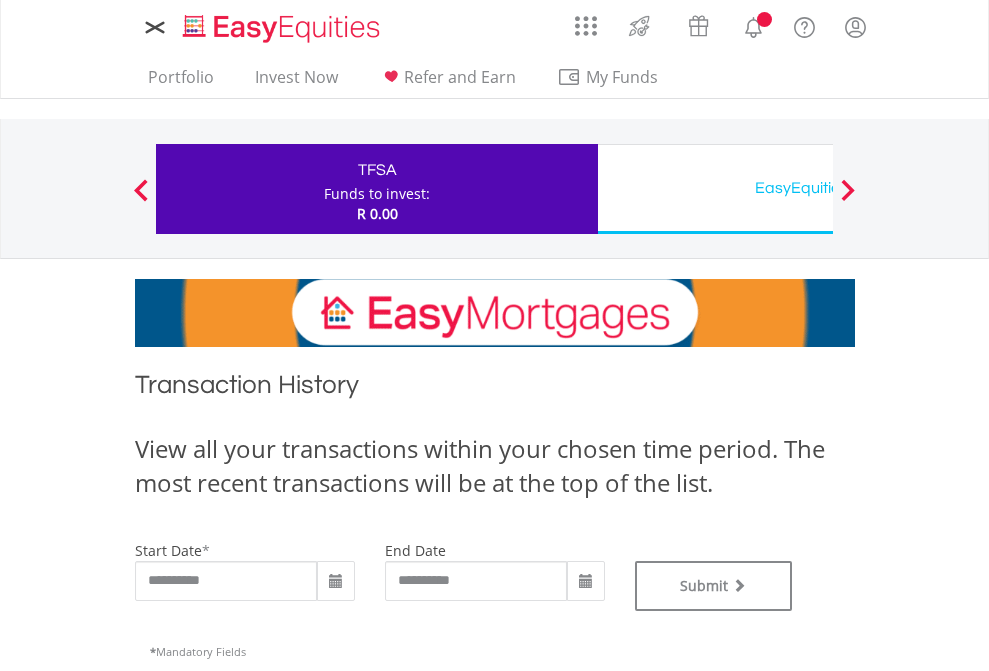 scroll, scrollTop: 0, scrollLeft: 0, axis: both 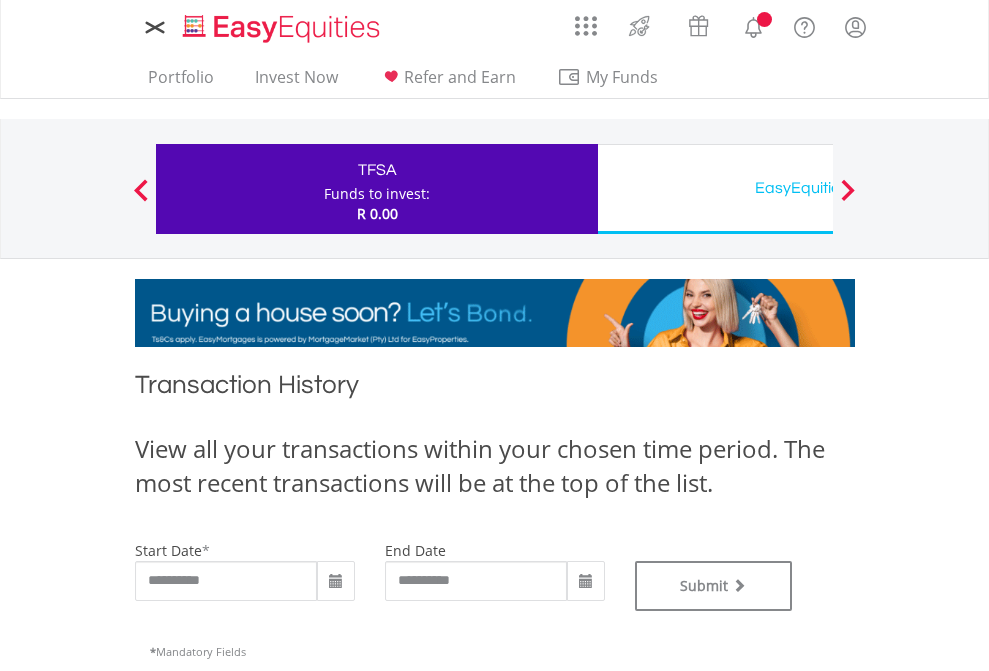 type on "**********" 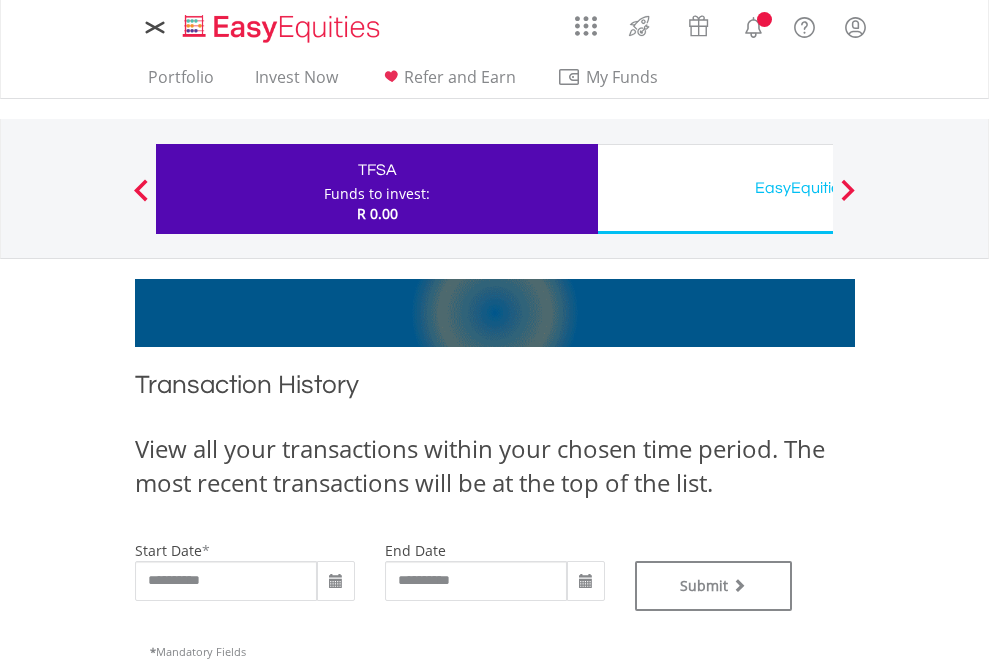 type on "**********" 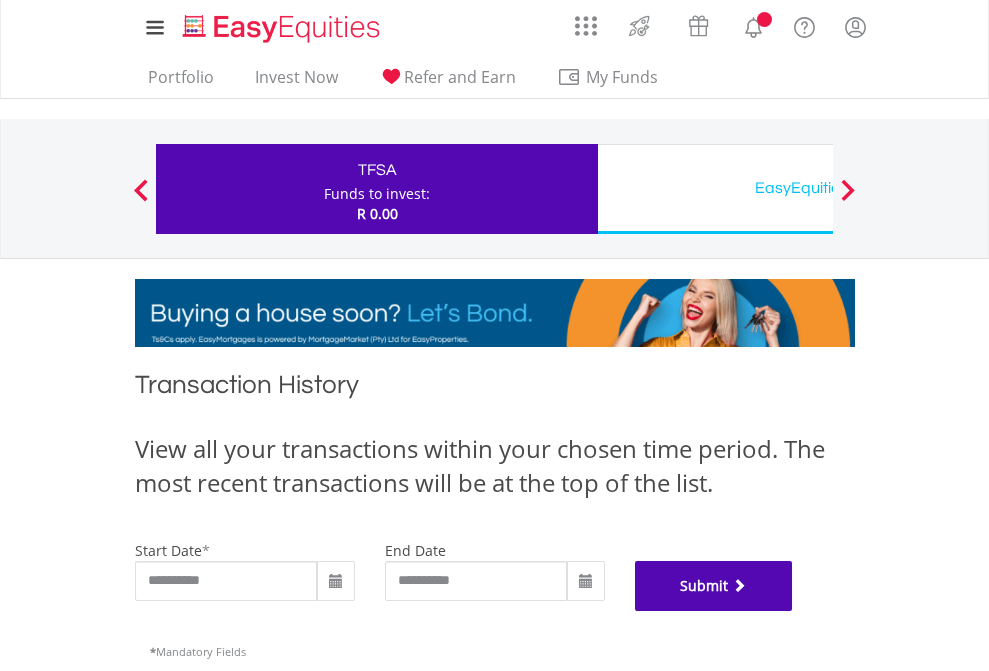 click on "Submit" at bounding box center (714, 586) 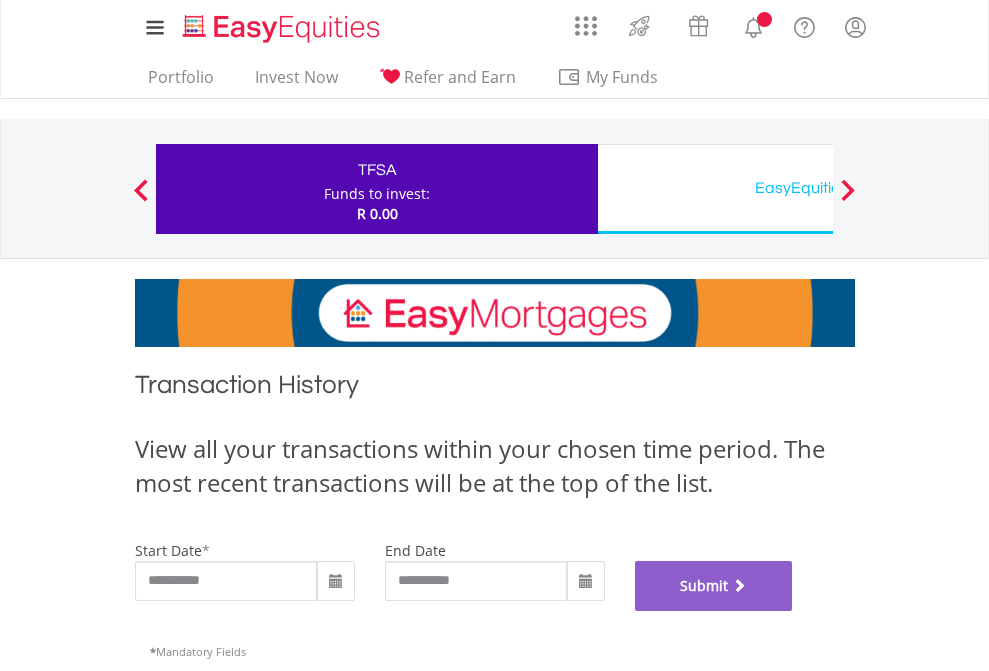 scroll, scrollTop: 811, scrollLeft: 0, axis: vertical 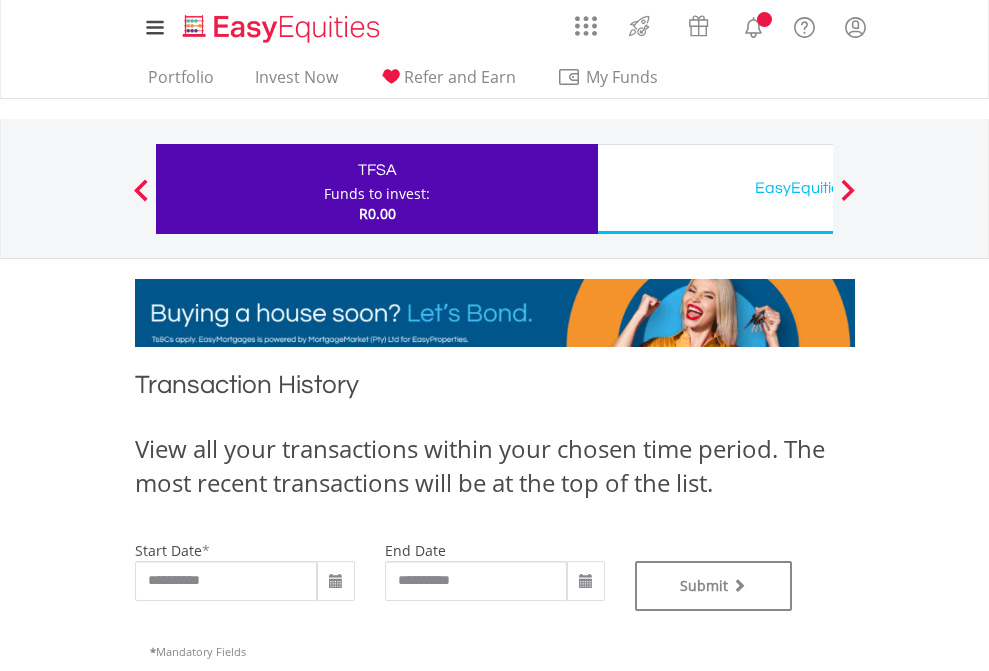 click on "EasyEquities USD" at bounding box center (818, 188) 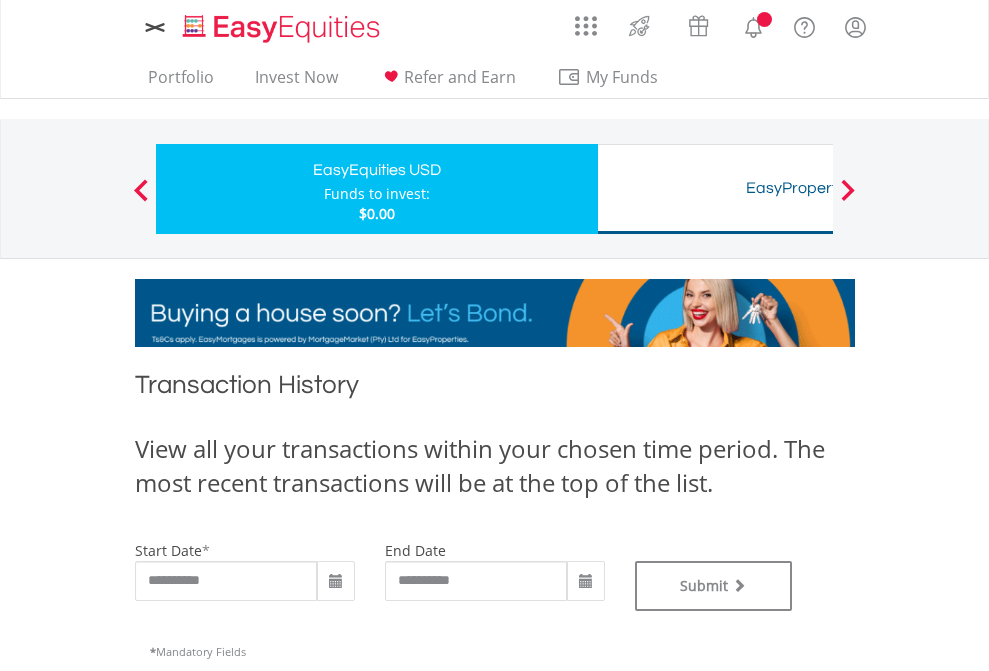 scroll, scrollTop: 0, scrollLeft: 0, axis: both 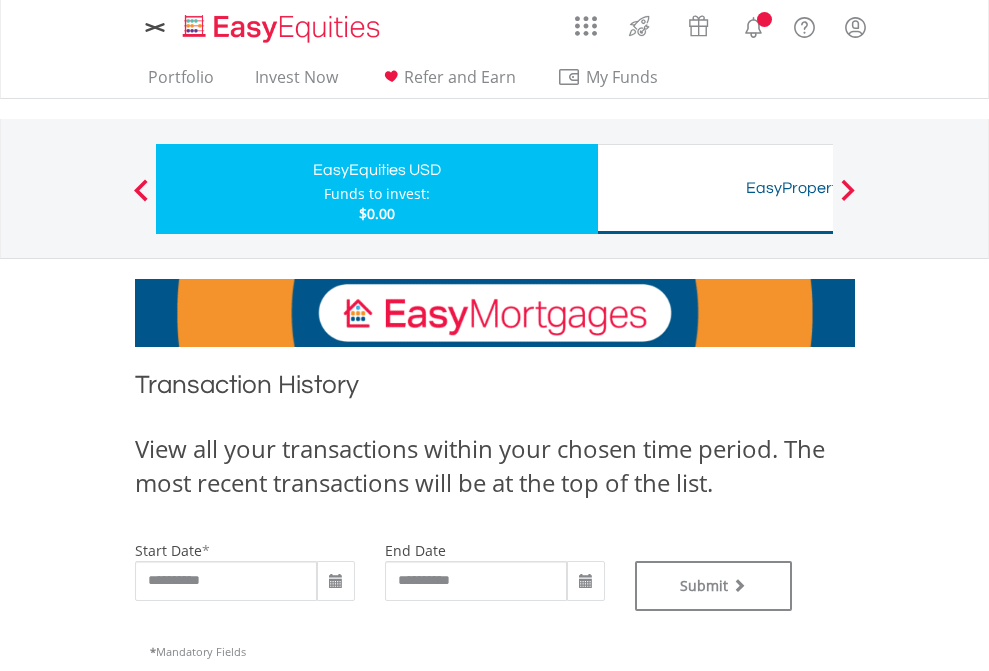 type on "**********" 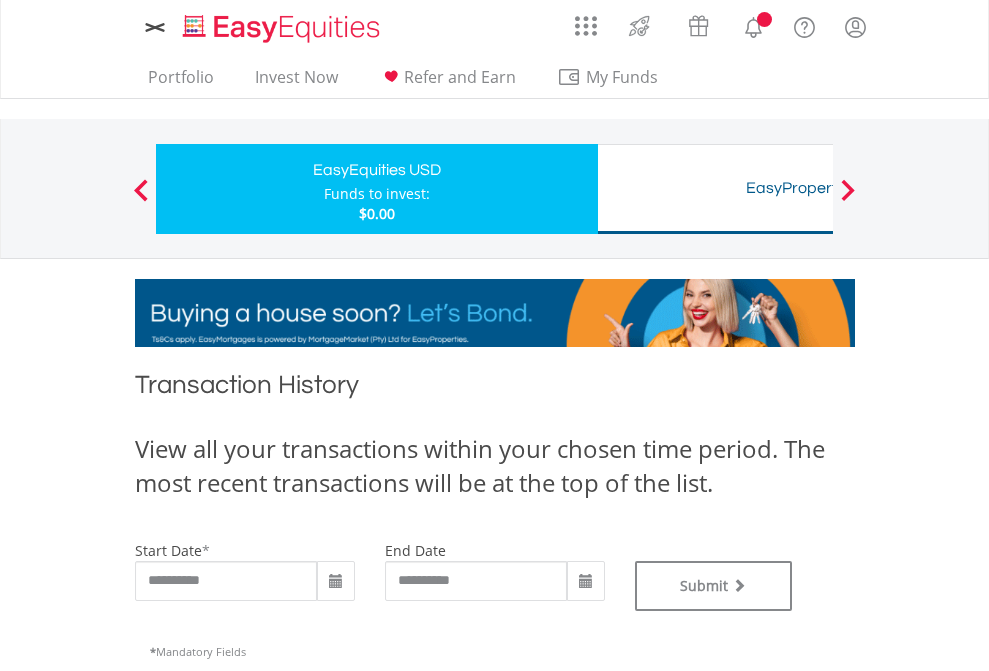 type on "**********" 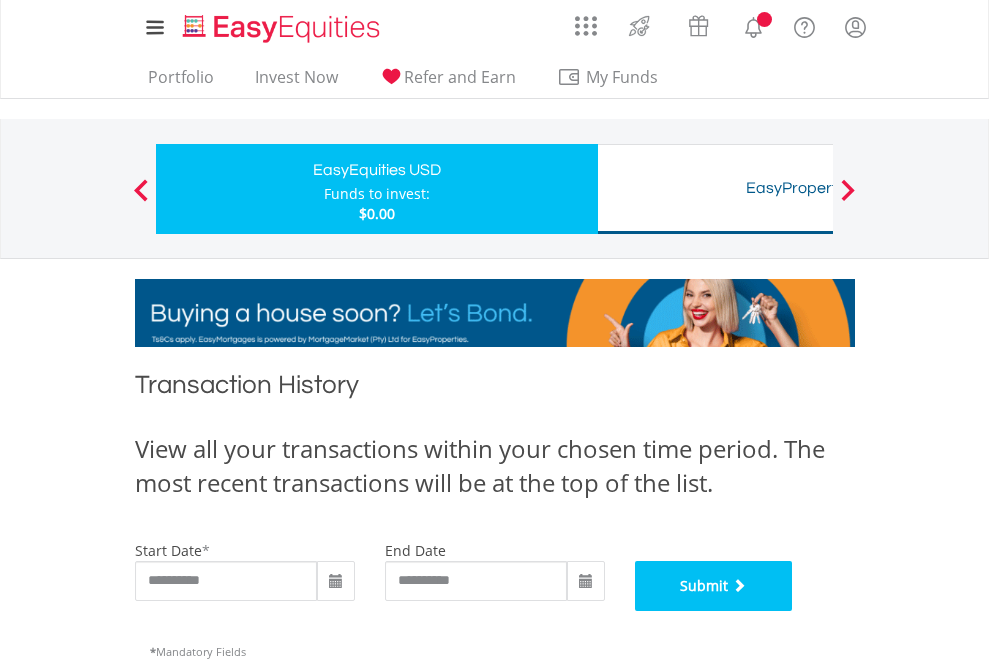 click on "Submit" at bounding box center [714, 586] 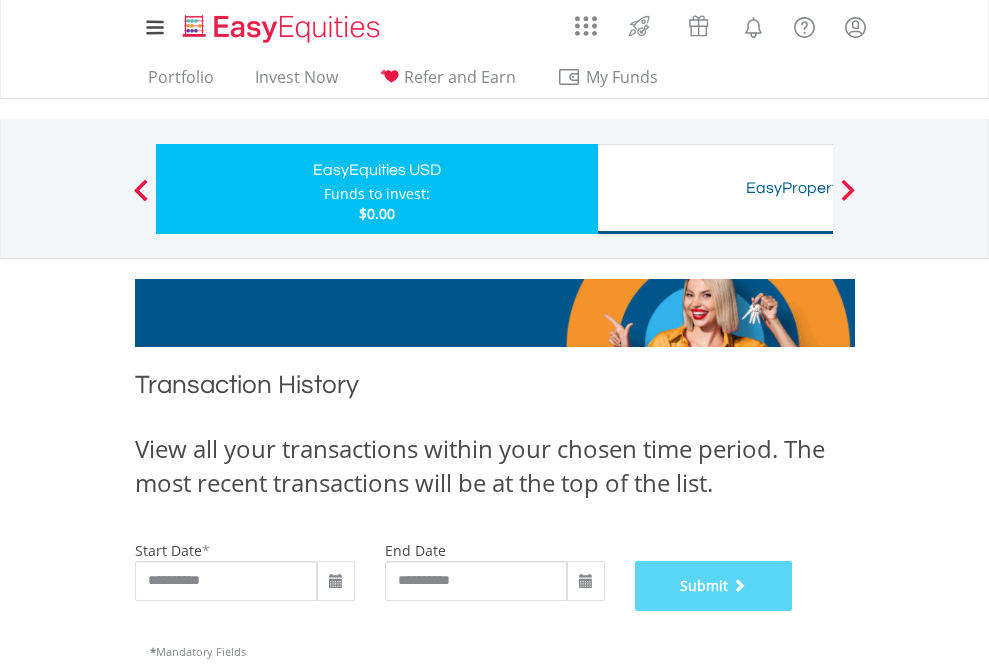 scroll, scrollTop: 811, scrollLeft: 0, axis: vertical 